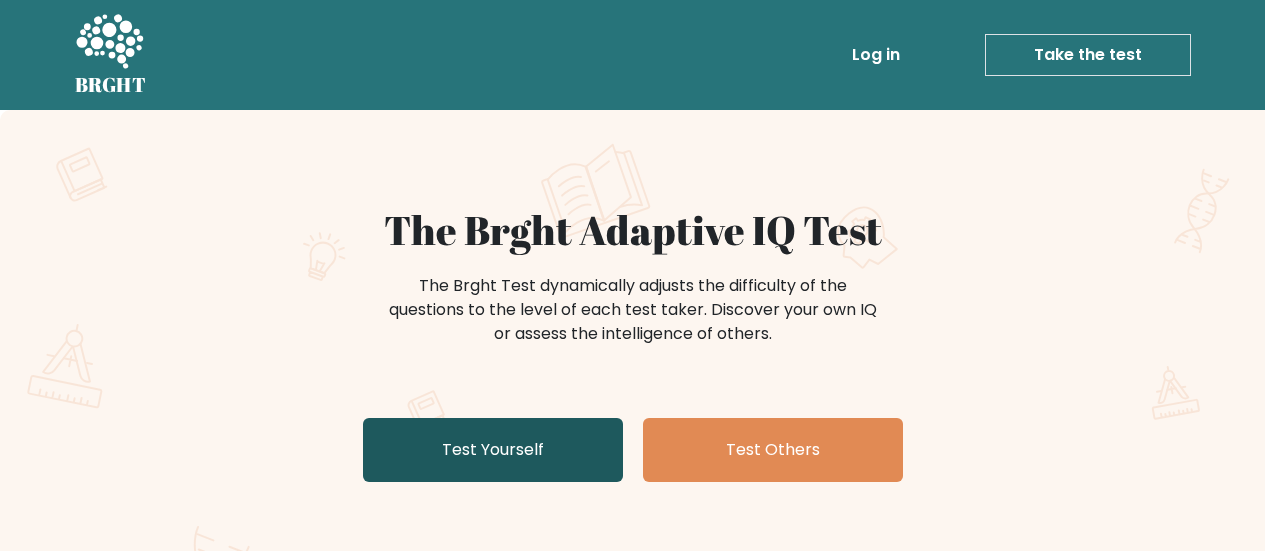scroll, scrollTop: 0, scrollLeft: 0, axis: both 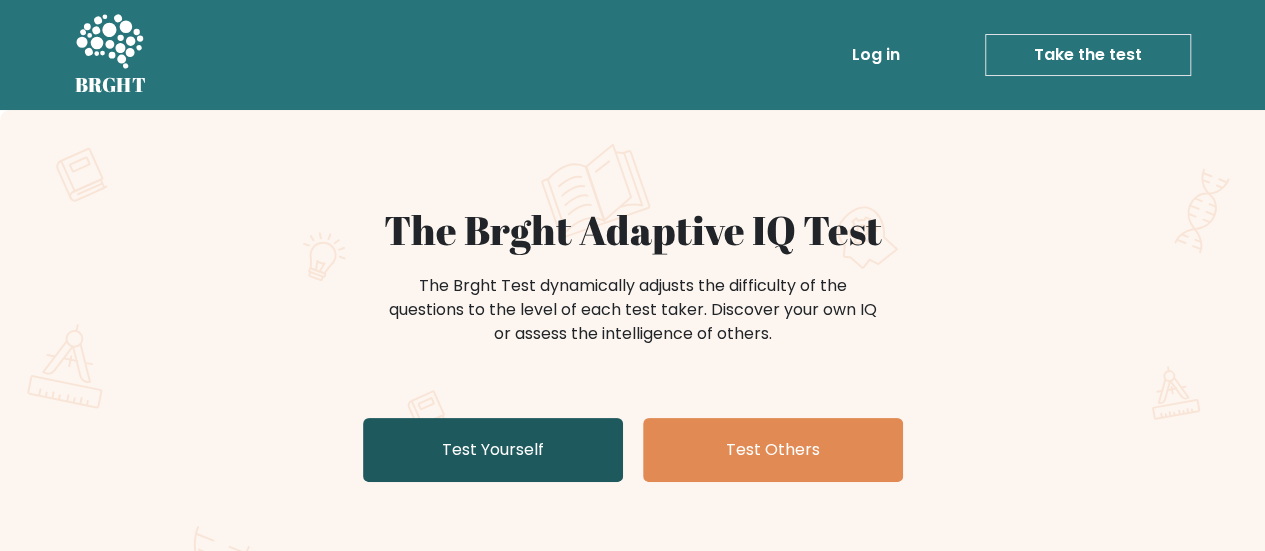 click on "Test Yourself" at bounding box center [493, 450] 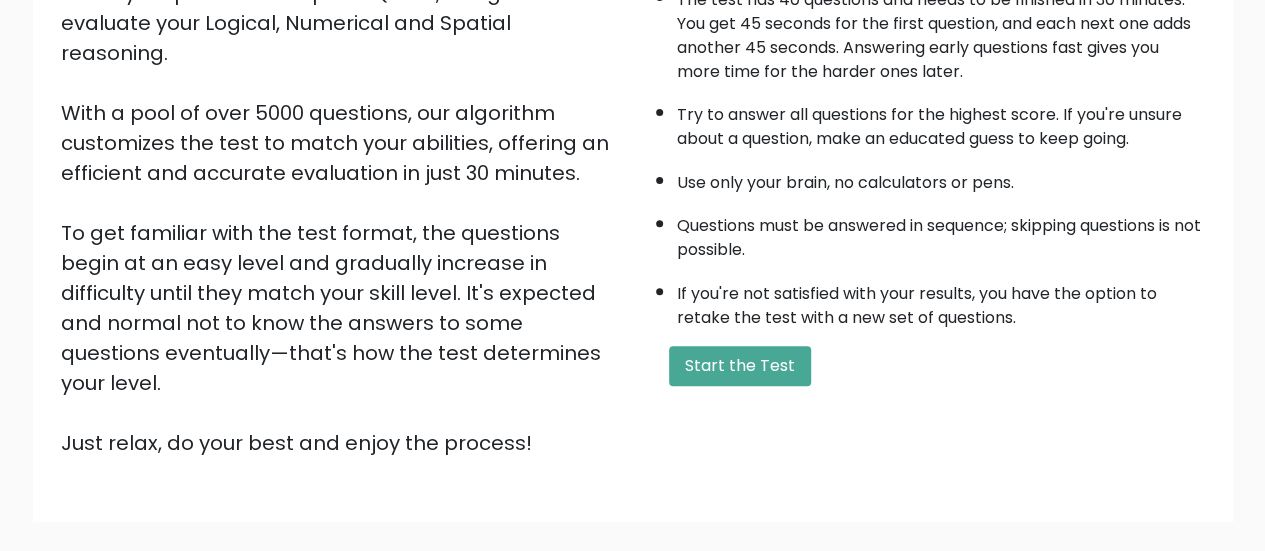 scroll, scrollTop: 300, scrollLeft: 0, axis: vertical 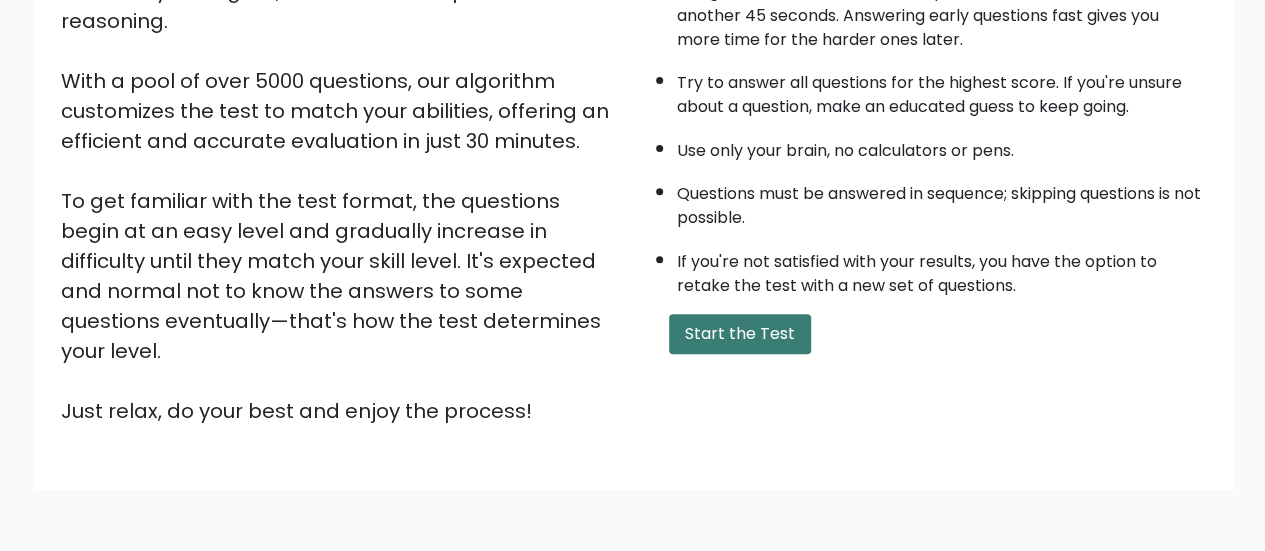 click on "Start the Test" at bounding box center (740, 334) 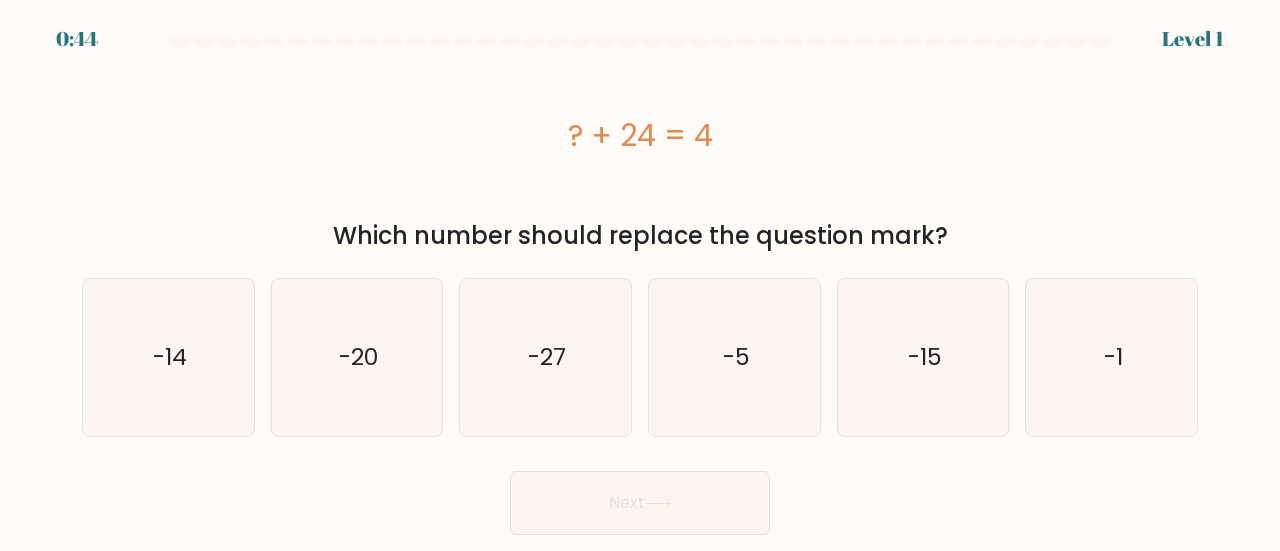 scroll, scrollTop: 0, scrollLeft: 0, axis: both 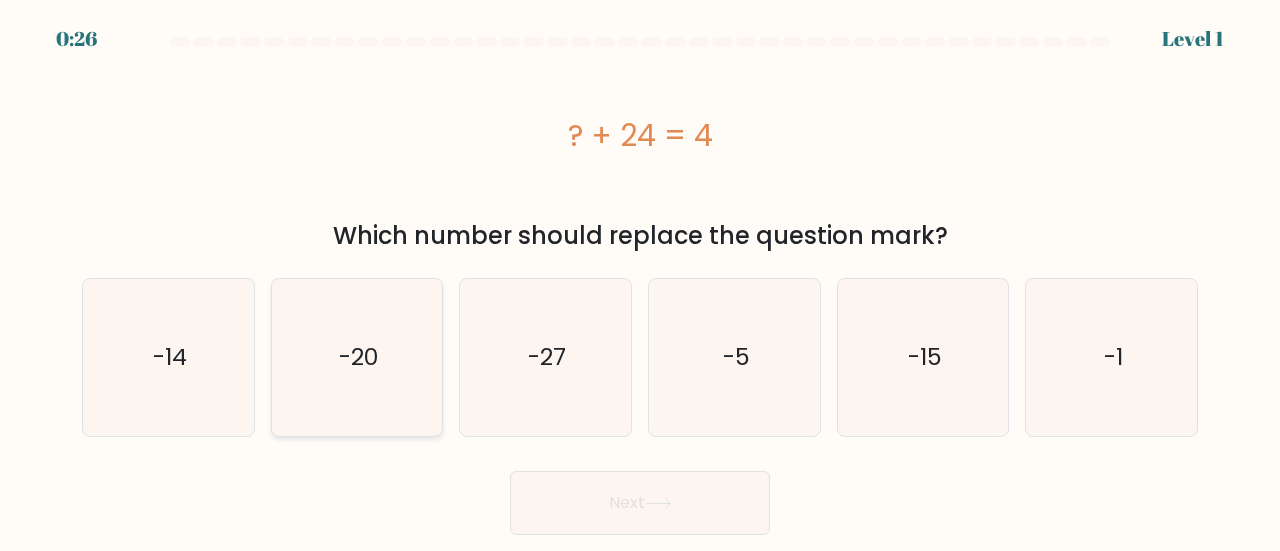 click on "-20" at bounding box center [357, 357] 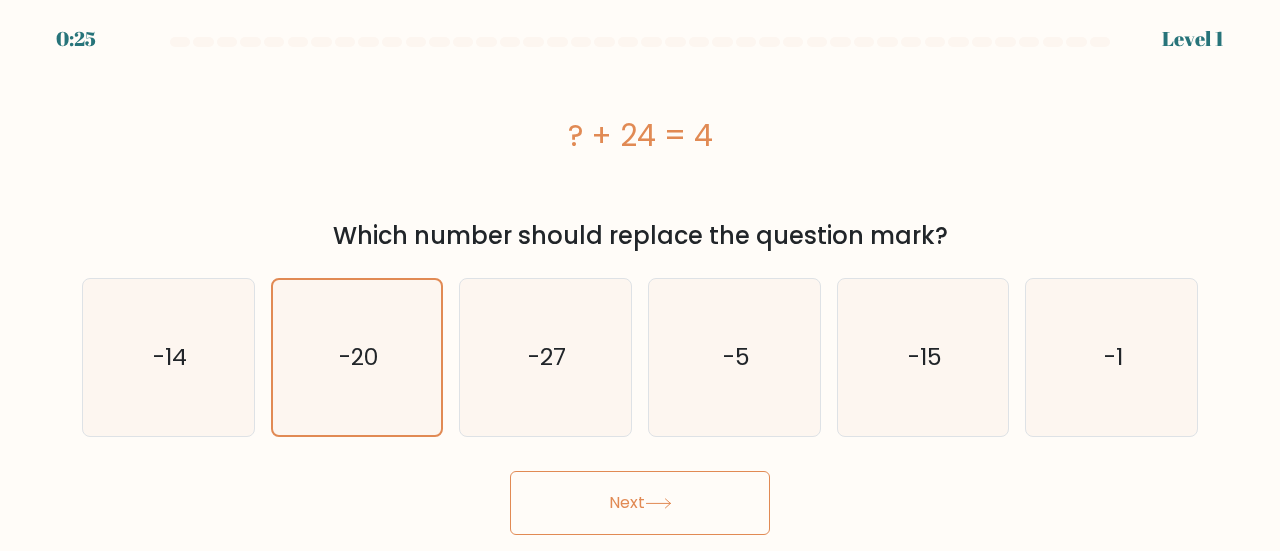 click on "Next" at bounding box center [640, 503] 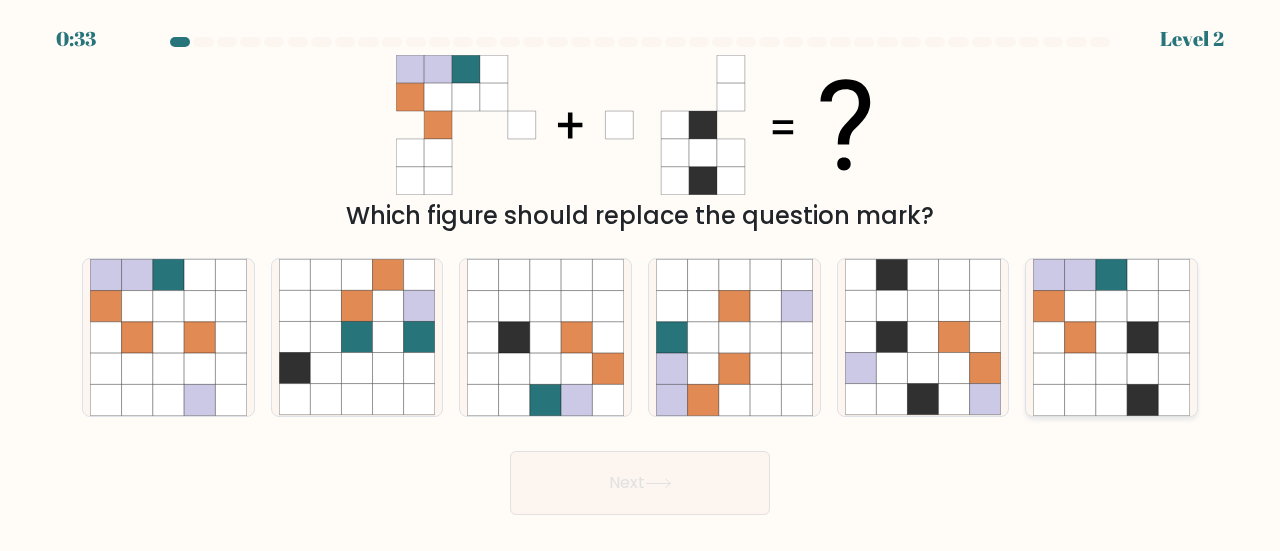 click on "f." at bounding box center (640, 278) 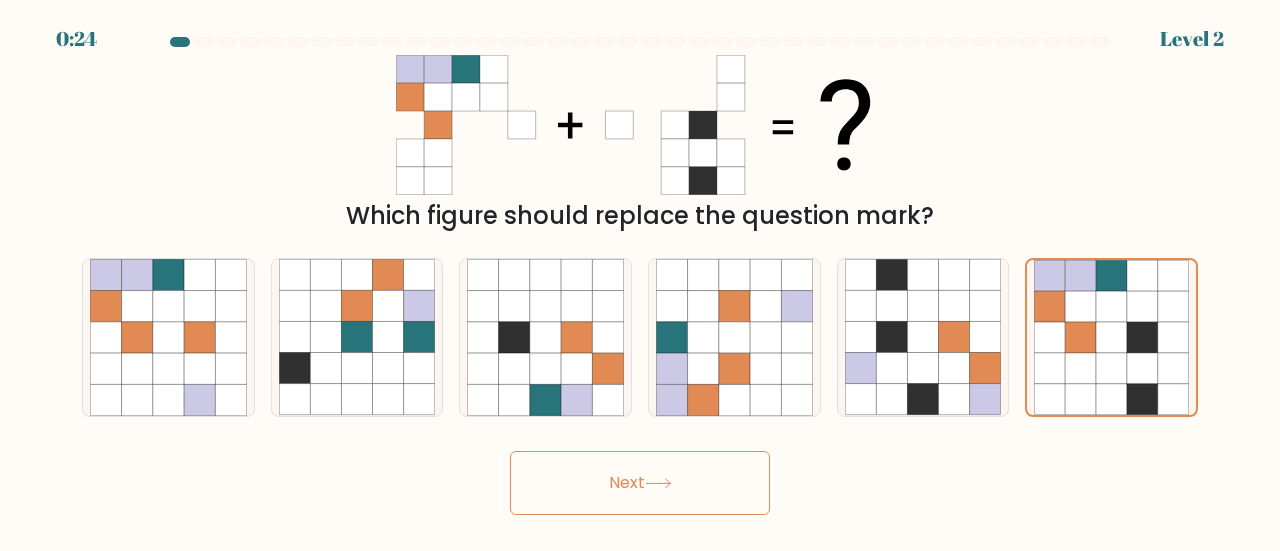 click at bounding box center (658, 483) 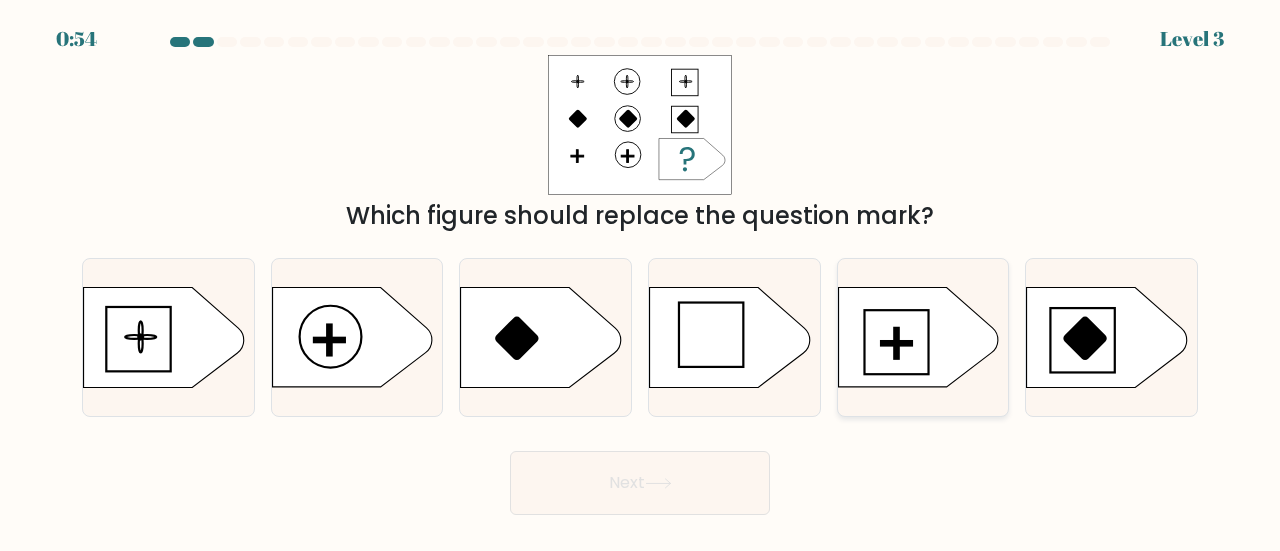 click at bounding box center [918, 338] 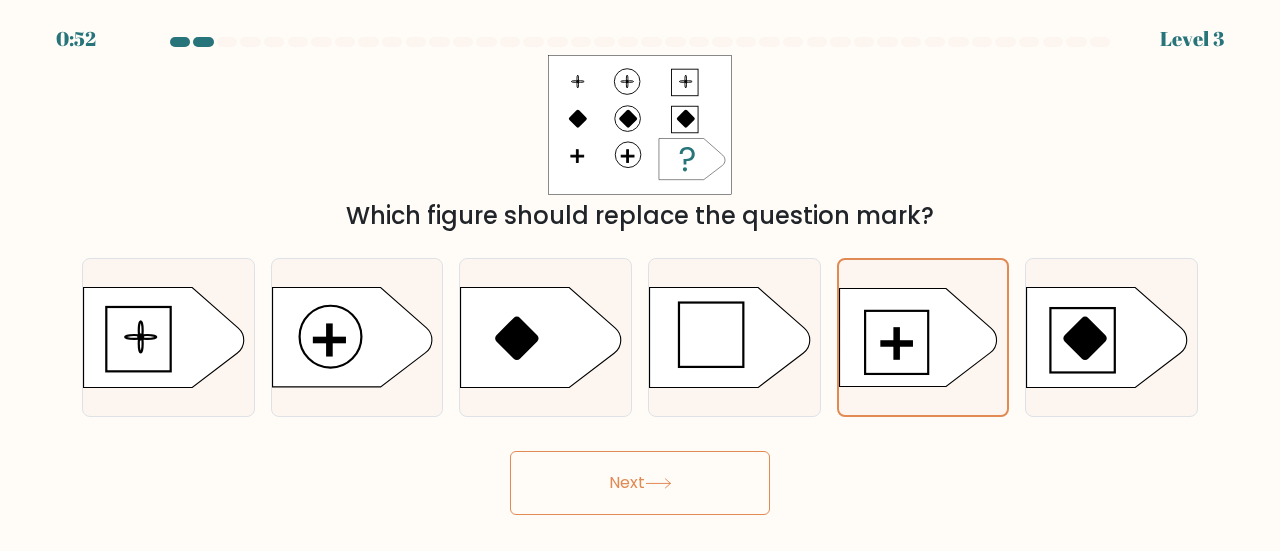 click on "Next" at bounding box center (640, 483) 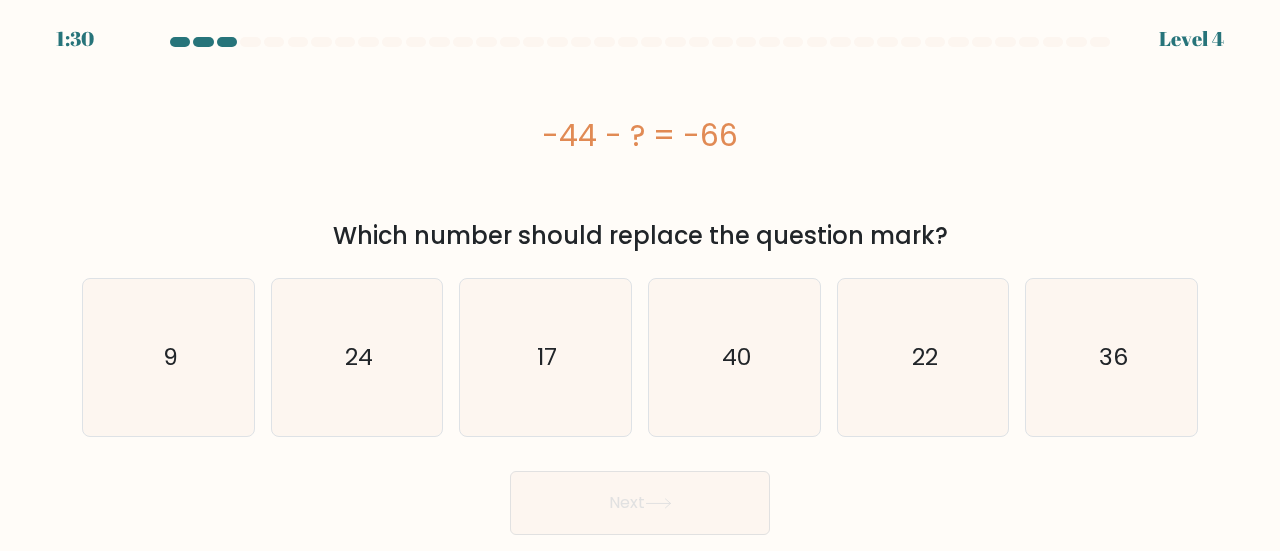 type 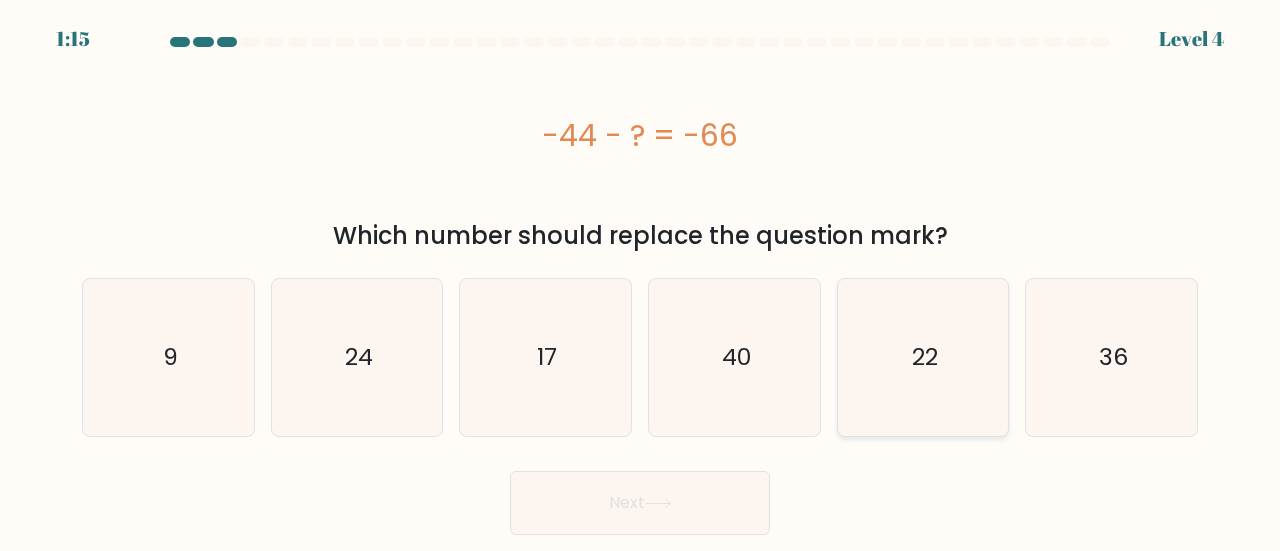click on "22" at bounding box center (923, 357) 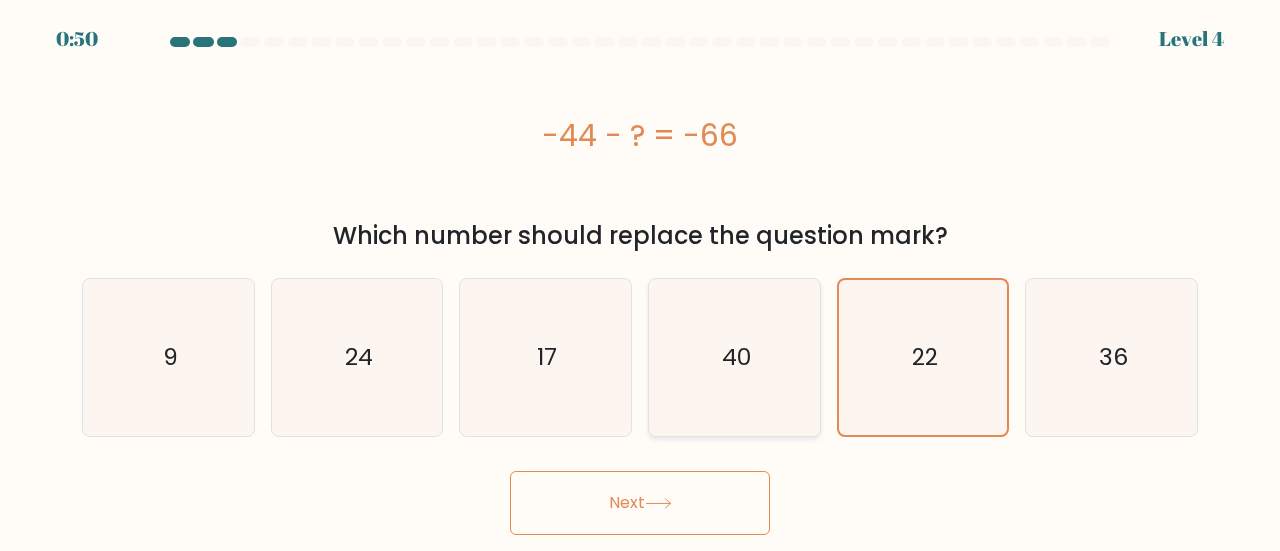 click on "40" at bounding box center [734, 357] 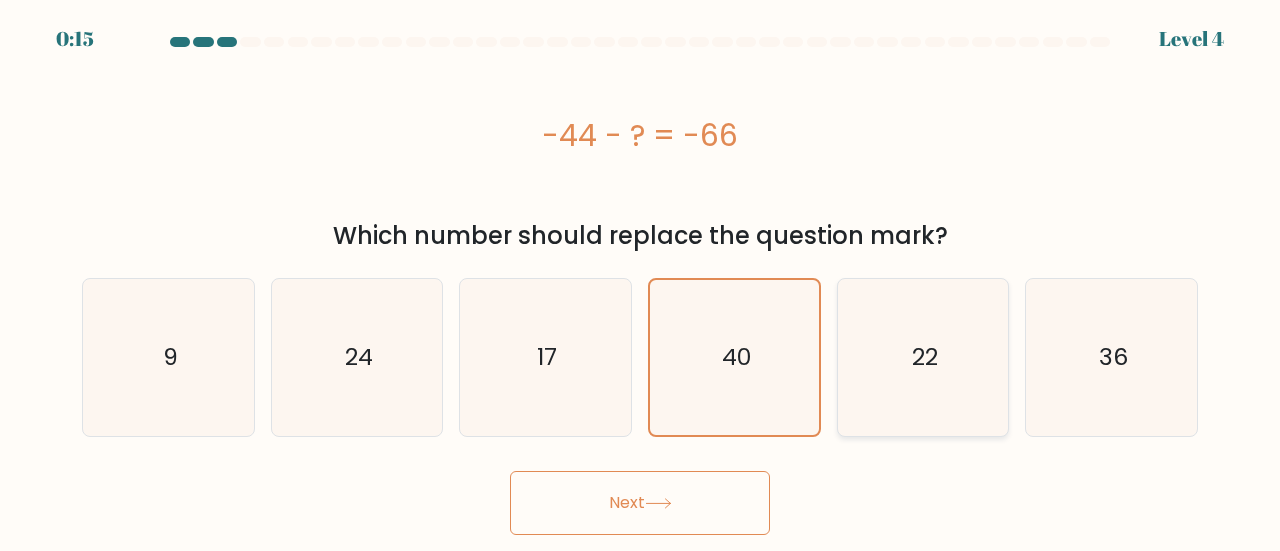 click on "22" at bounding box center [923, 357] 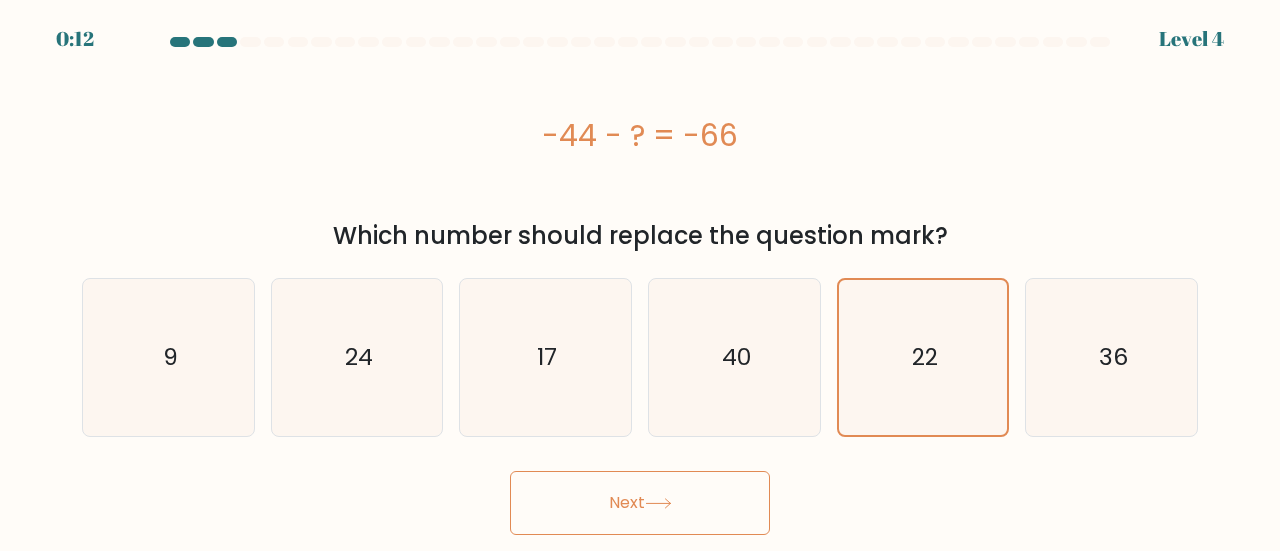 click on "Next" at bounding box center (640, 503) 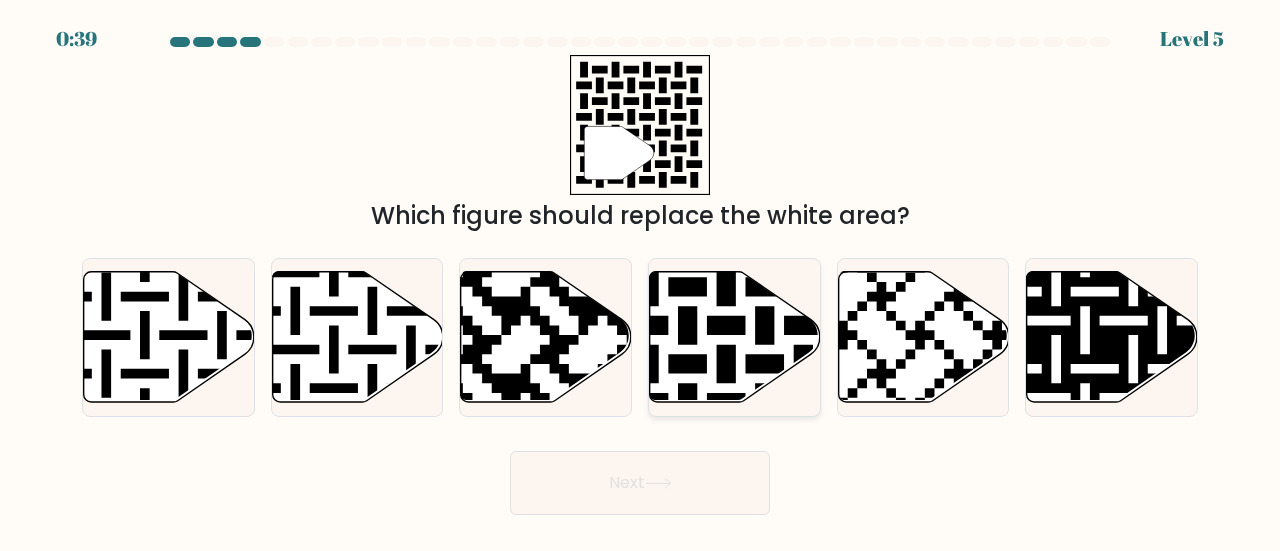 click at bounding box center [735, 336] 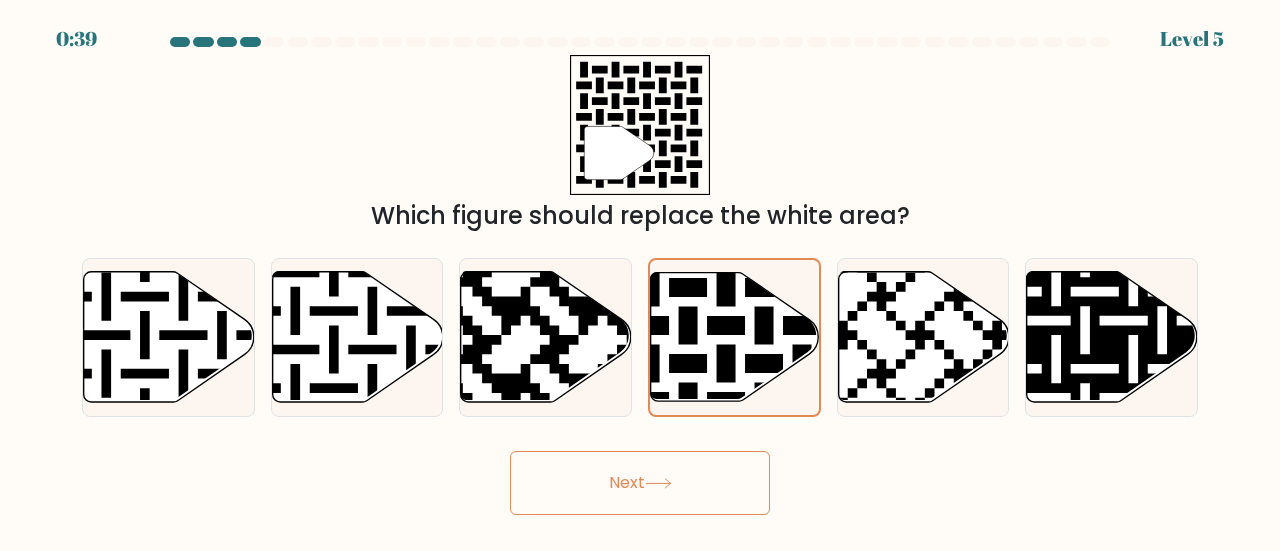 click on "Next" at bounding box center (640, 483) 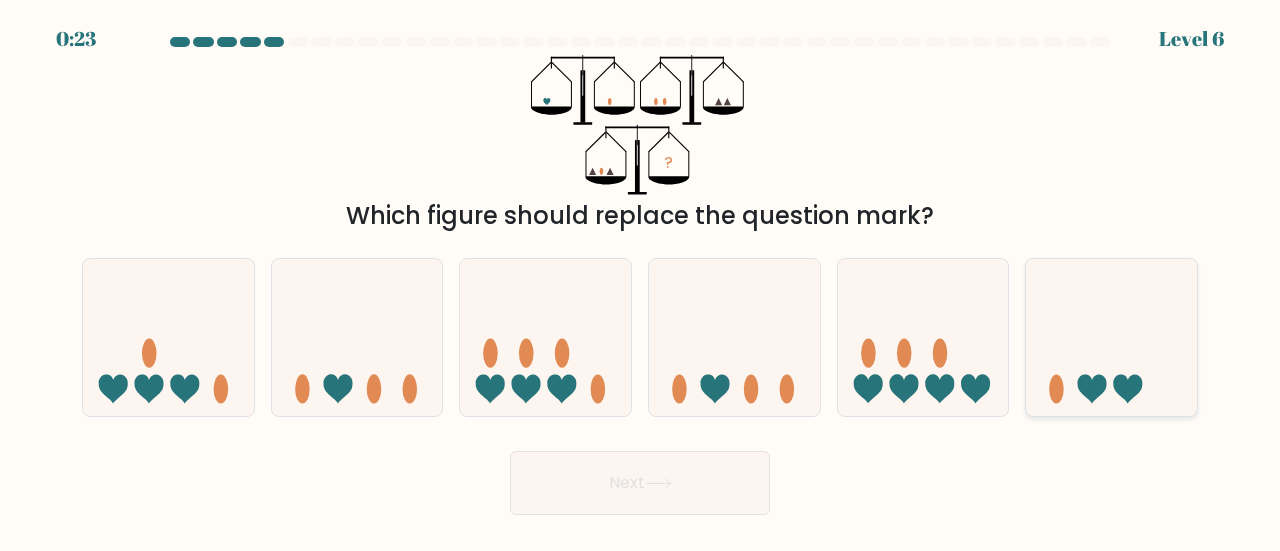 click at bounding box center [1111, 337] 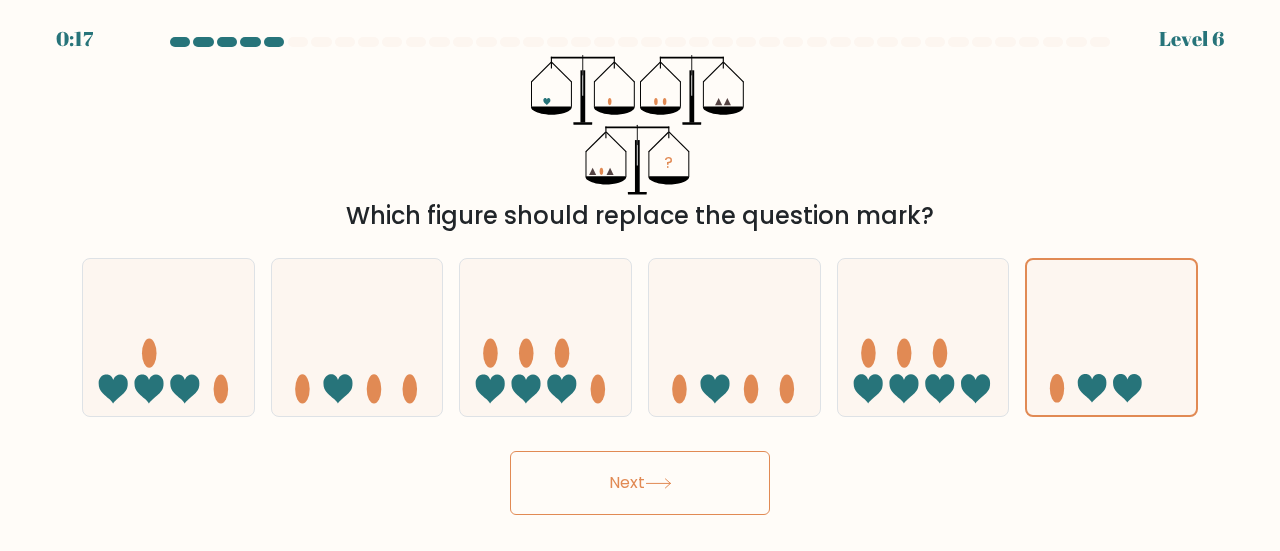 click on "Next" at bounding box center [640, 483] 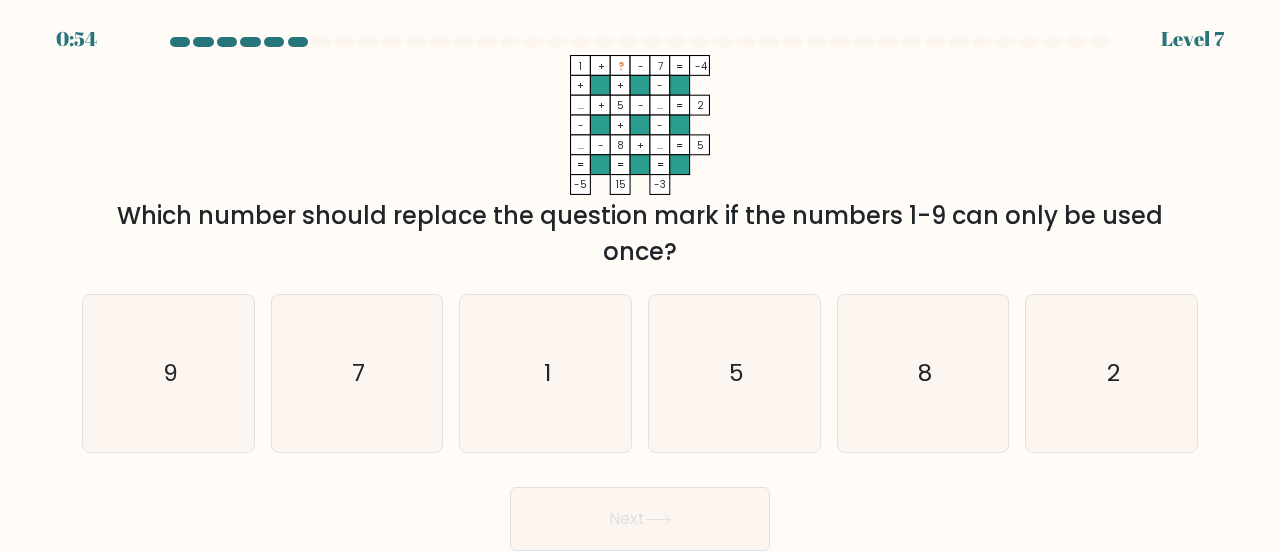 drag, startPoint x: 902, startPoint y: 217, endPoint x: 1124, endPoint y: 215, distance: 222.009 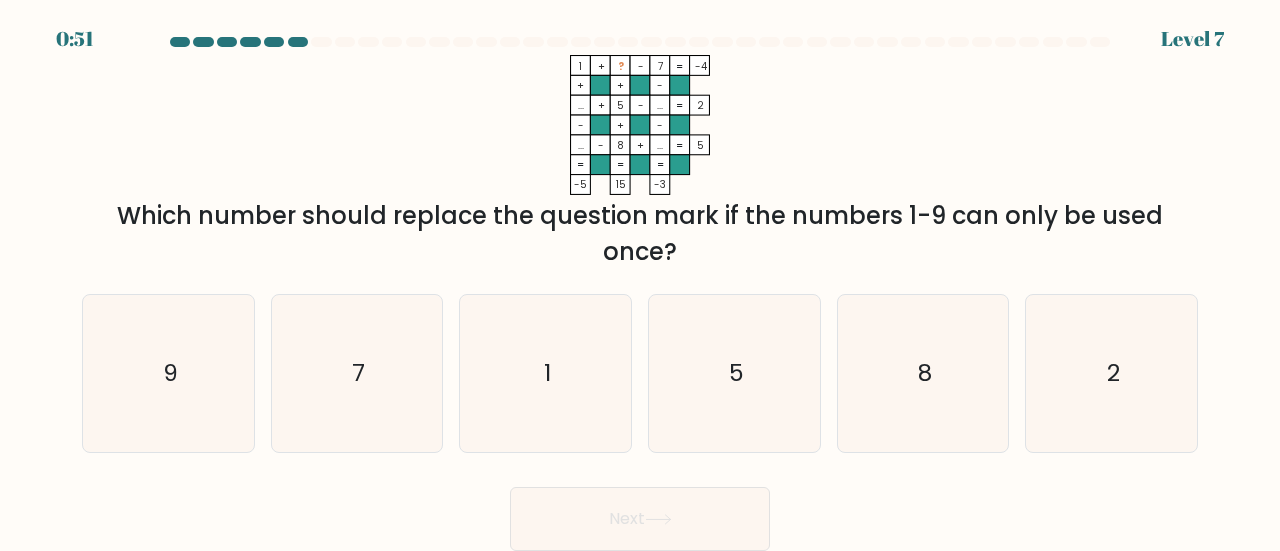 click on "Which number should replace the question mark if the numbers 1-9 can only be used once?" at bounding box center (640, 234) 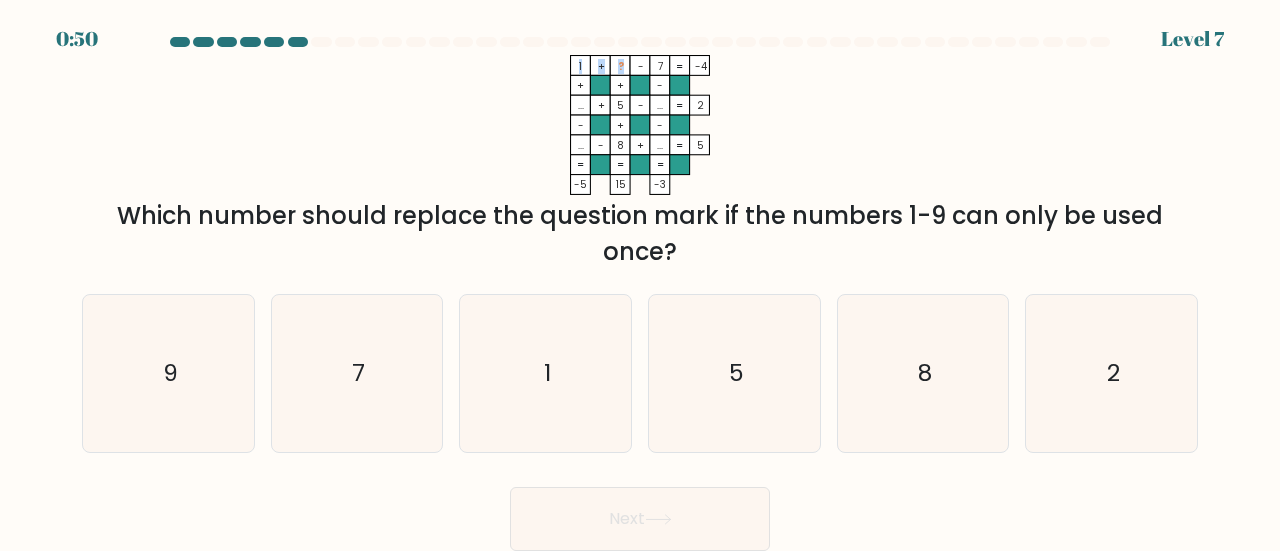 click on "1    +    ?    -    7    -4    +    +    -    ...    +    5    -    ...    2    -    +    -    ...    -    8    +    ...    =   5    =   =   =   =   -5    15    -3    =" at bounding box center (640, 125) 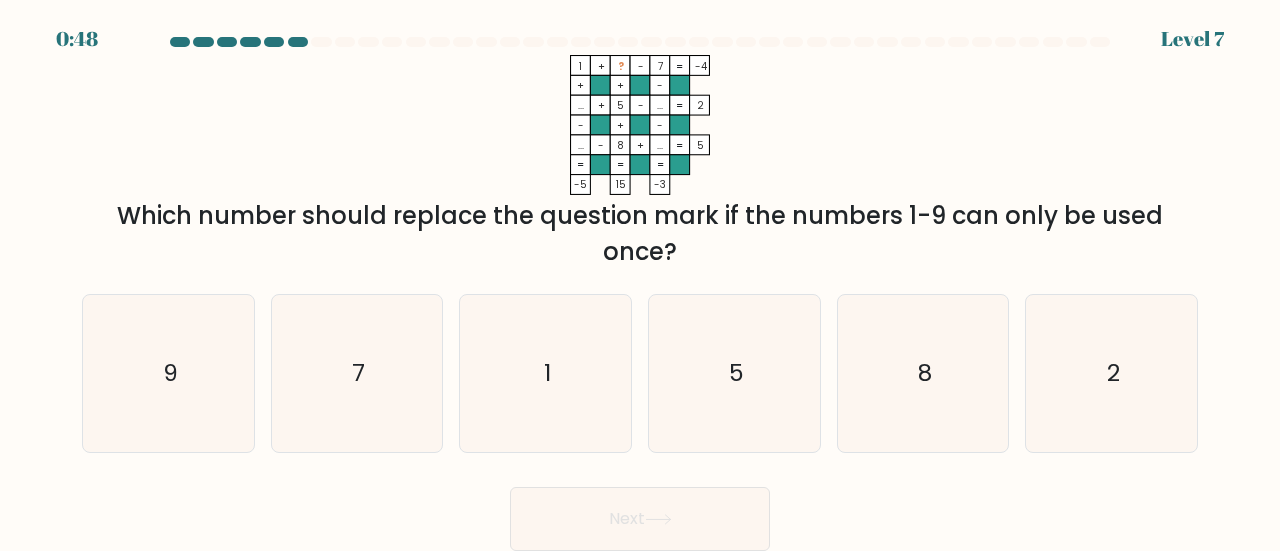 click on "Which number should replace the question mark if the numbers 1-9 can only be used once?" at bounding box center [640, 234] 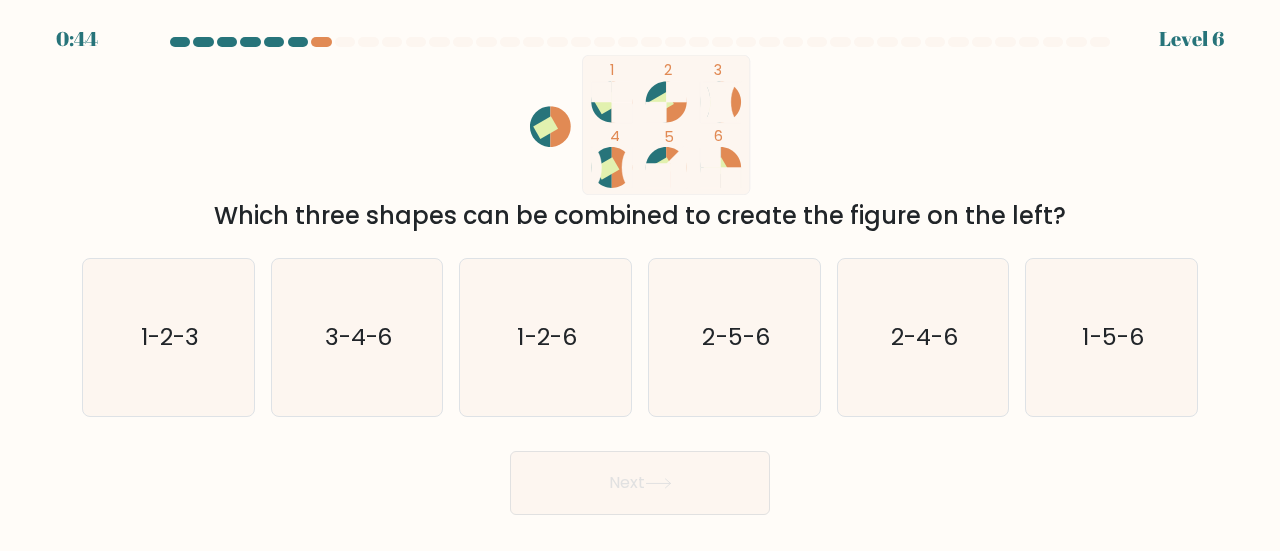 scroll, scrollTop: 0, scrollLeft: 0, axis: both 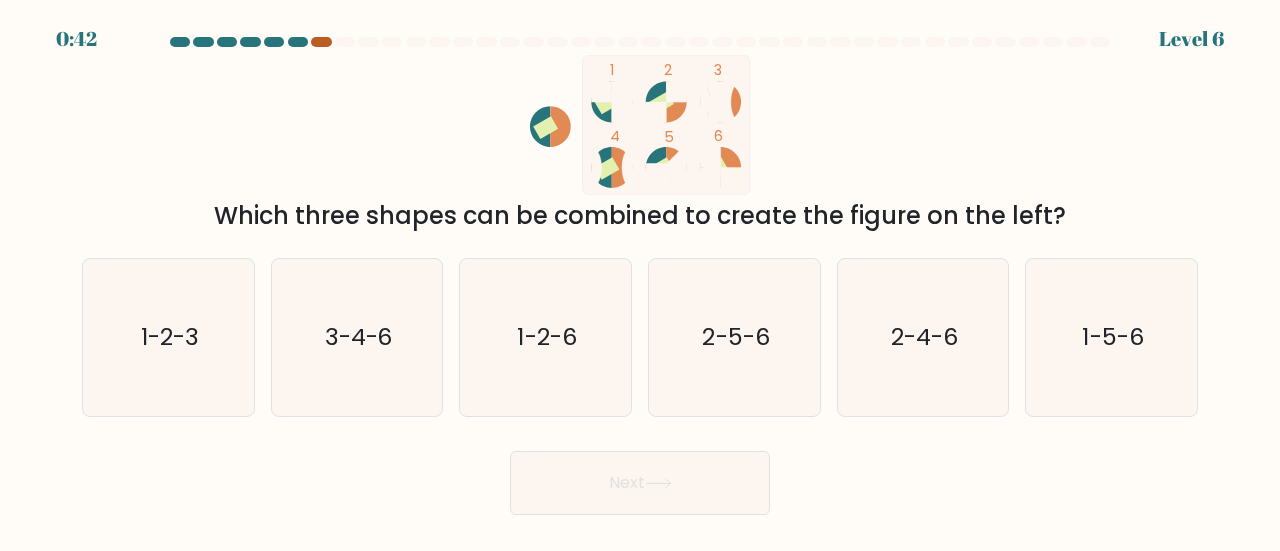 click at bounding box center (321, 42) 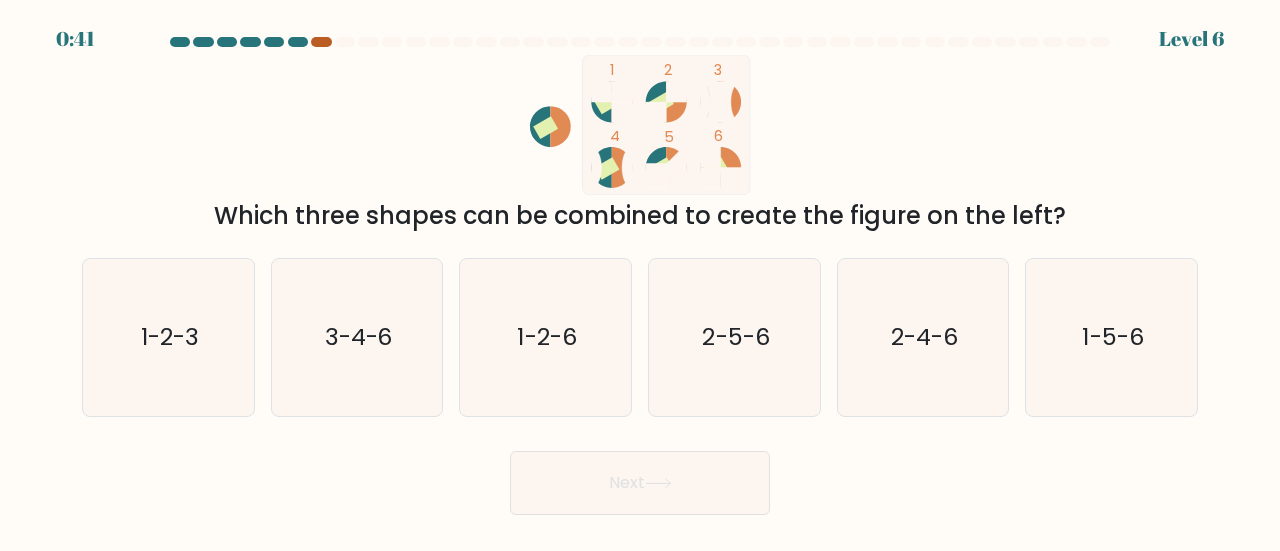 click at bounding box center (321, 42) 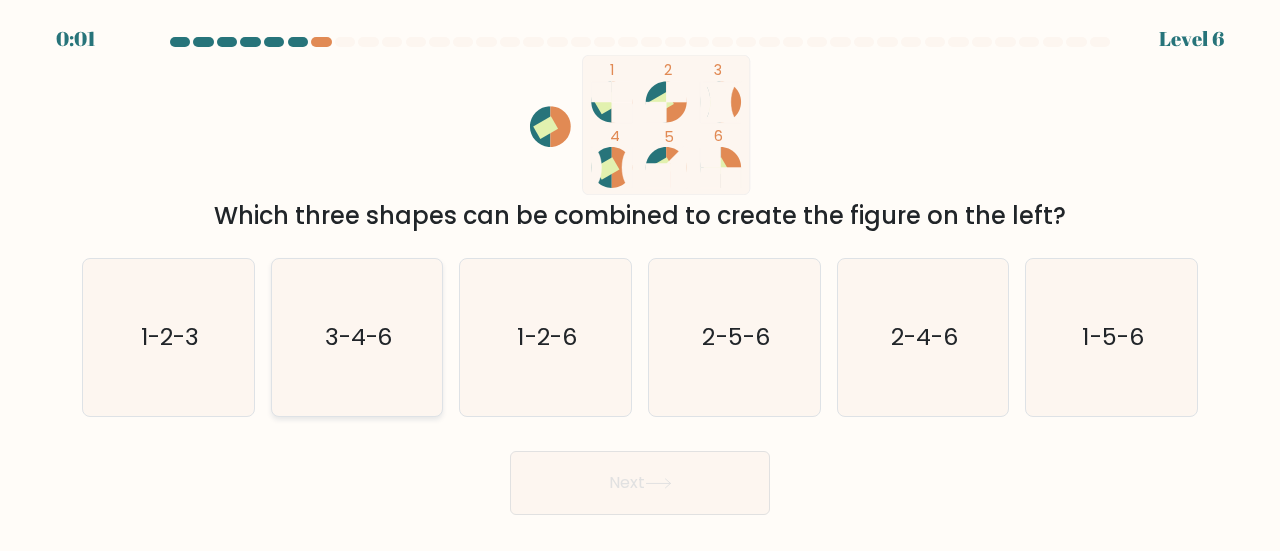 click on "b.
3-4-6" at bounding box center [640, 278] 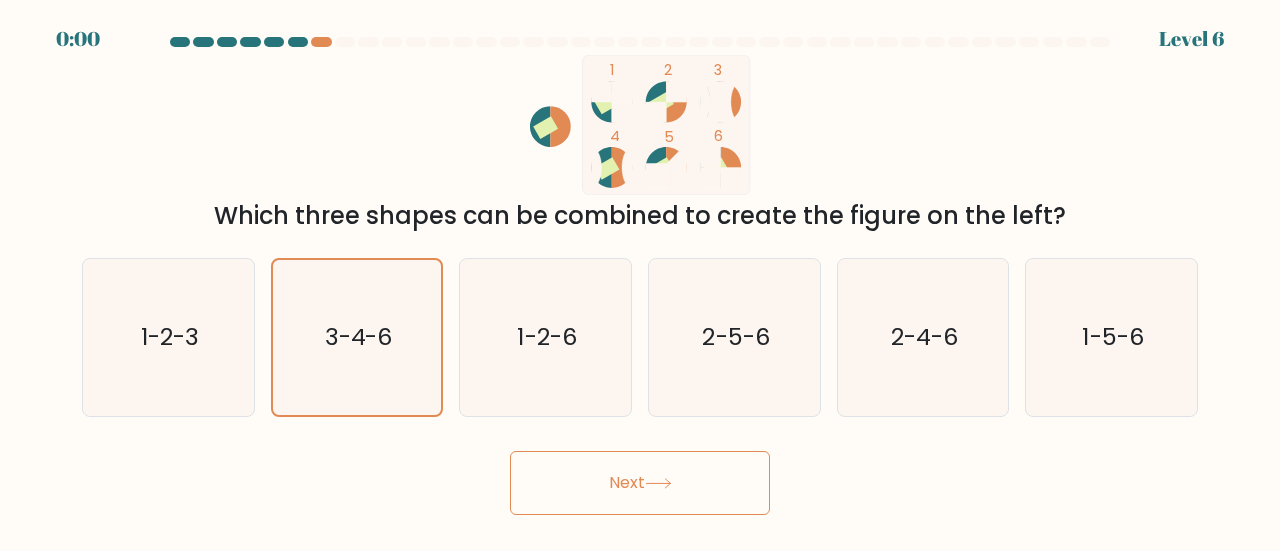 click at bounding box center [658, 483] 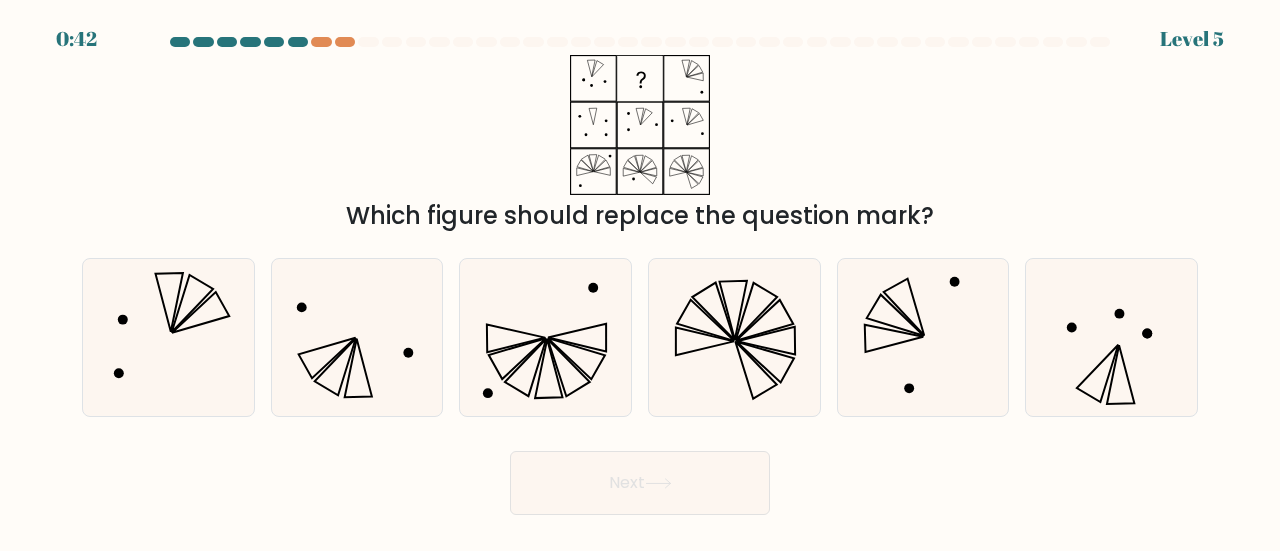 scroll, scrollTop: 0, scrollLeft: 0, axis: both 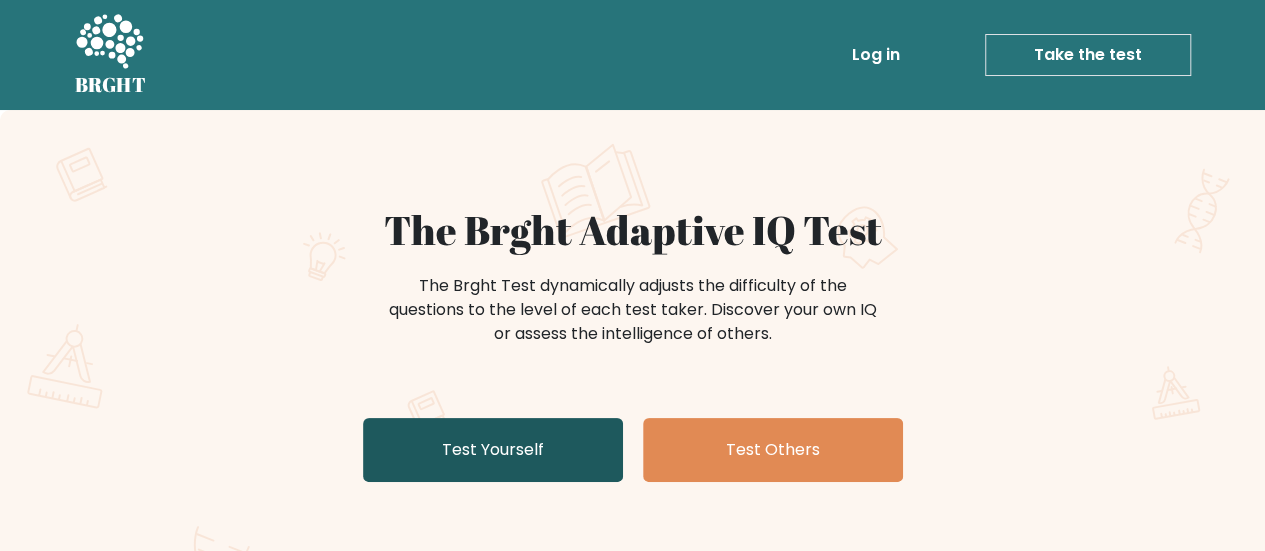 click on "Test Yourself" at bounding box center [493, 450] 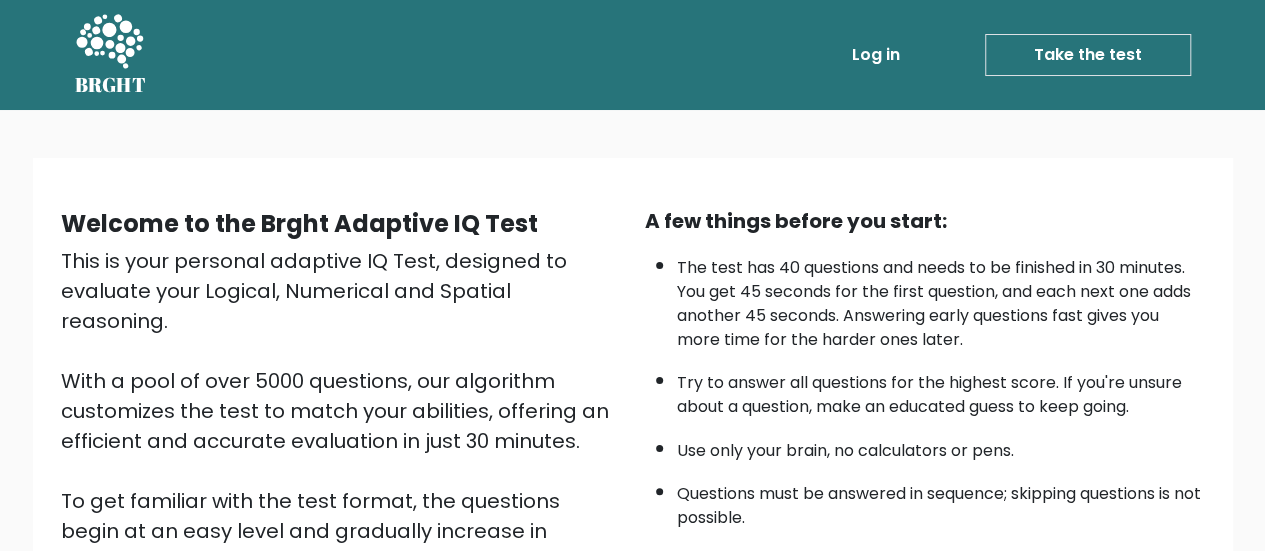 scroll, scrollTop: 100, scrollLeft: 0, axis: vertical 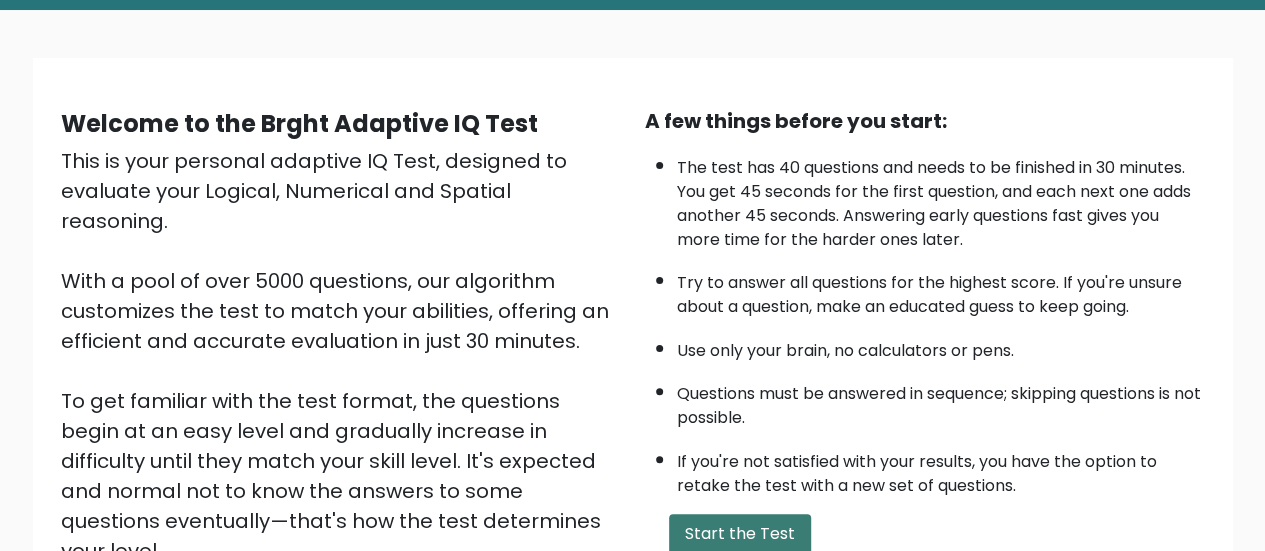 click on "Start the Test" at bounding box center (740, 534) 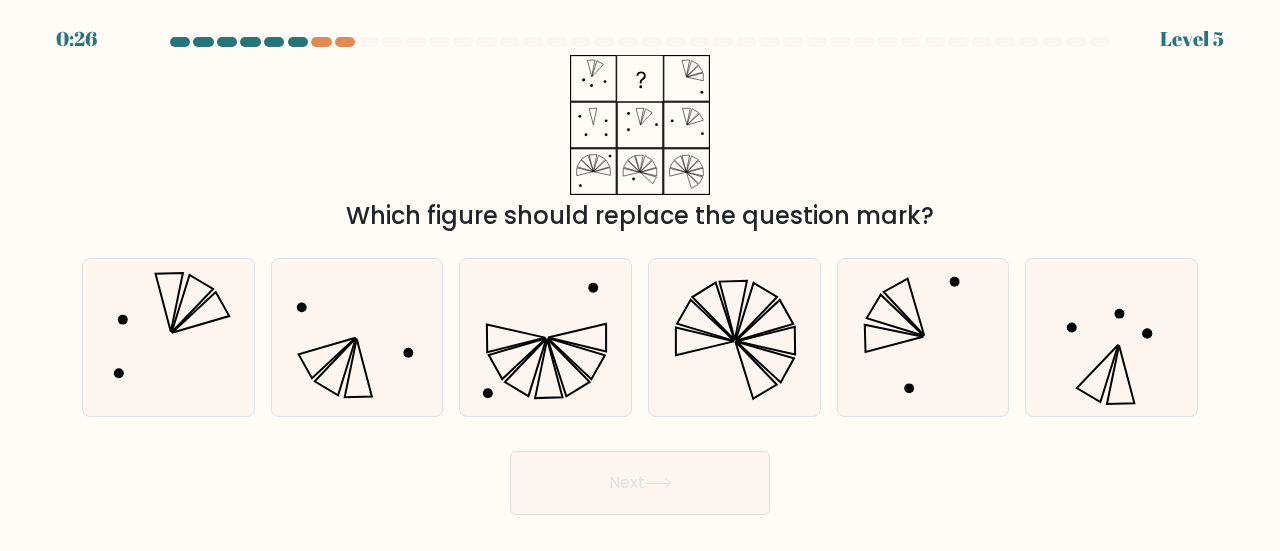 scroll, scrollTop: 0, scrollLeft: 0, axis: both 